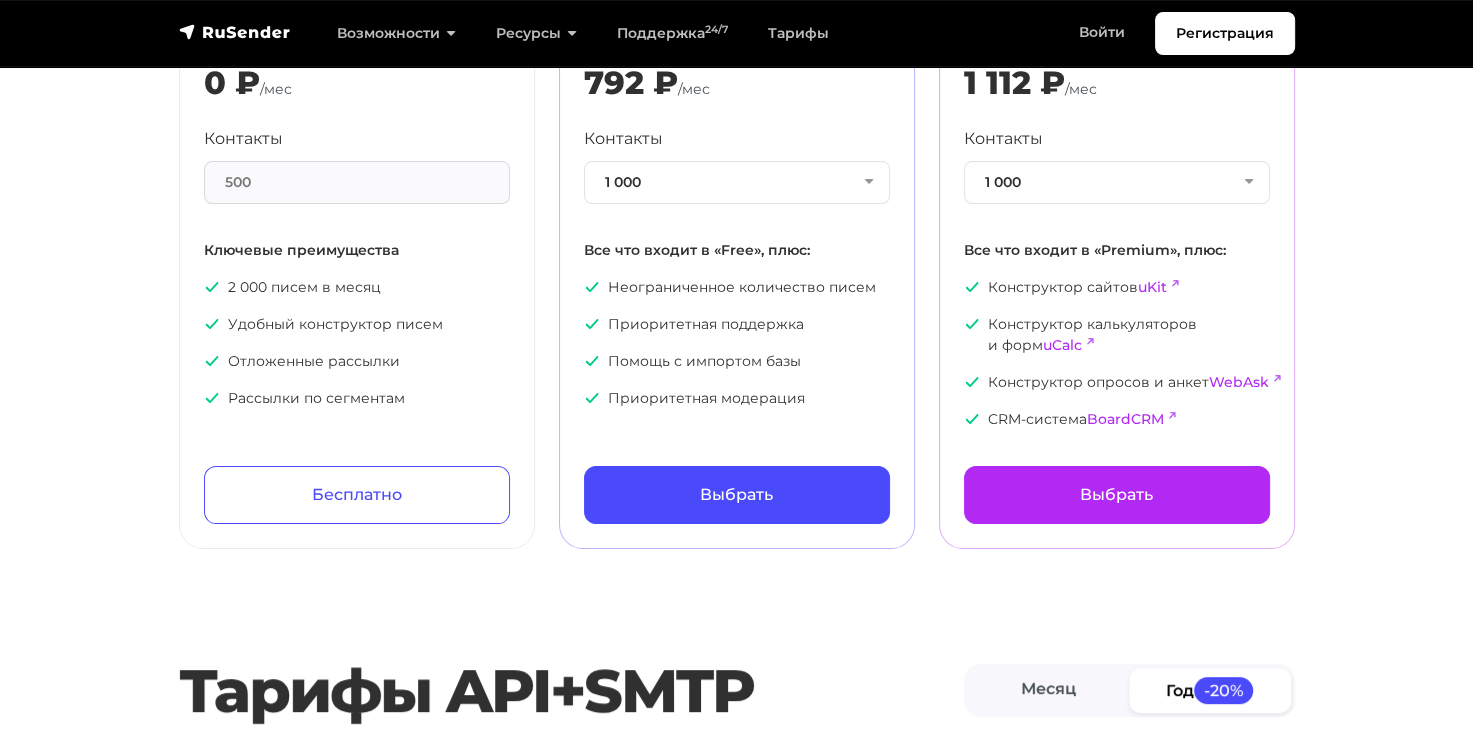scroll, scrollTop: 300, scrollLeft: 0, axis: vertical 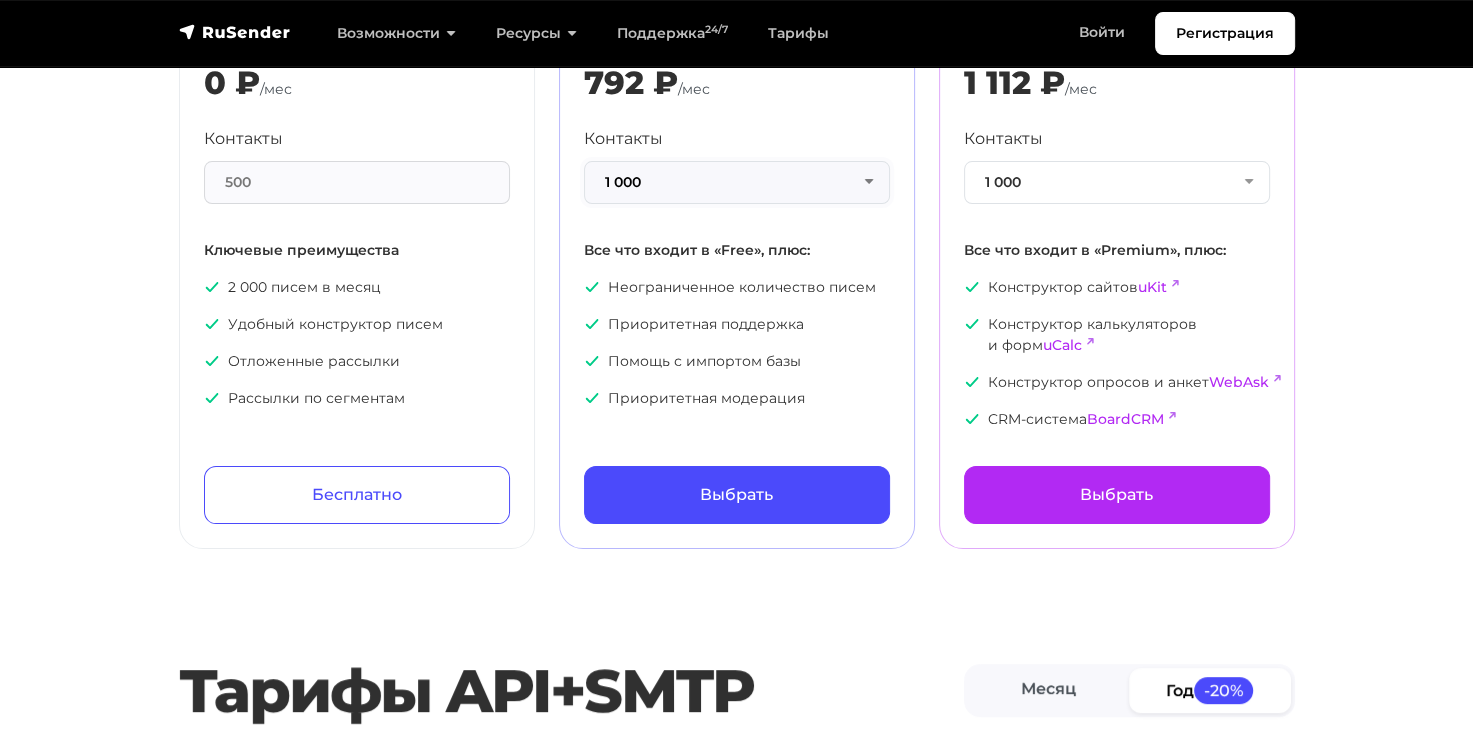 click on "1 000" at bounding box center [737, 182] 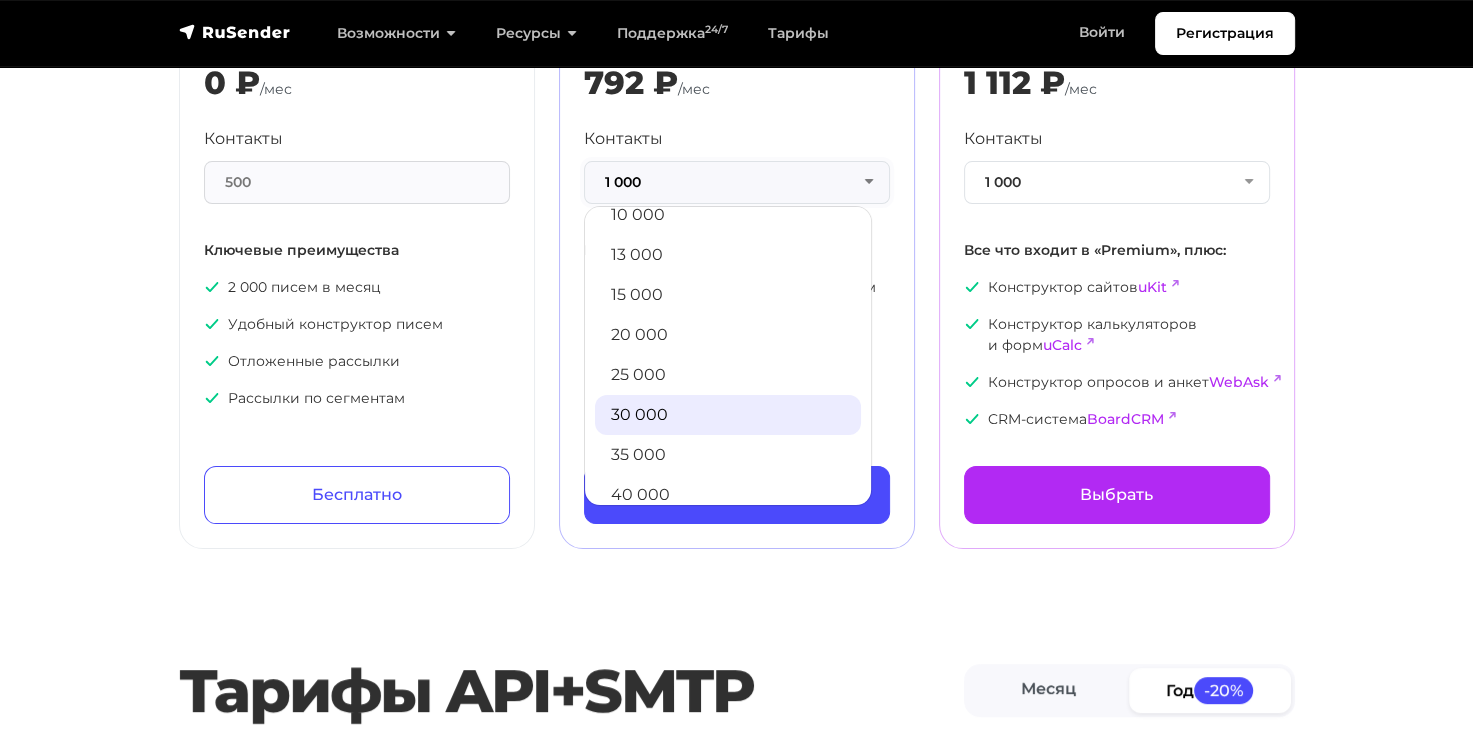 scroll, scrollTop: 300, scrollLeft: 0, axis: vertical 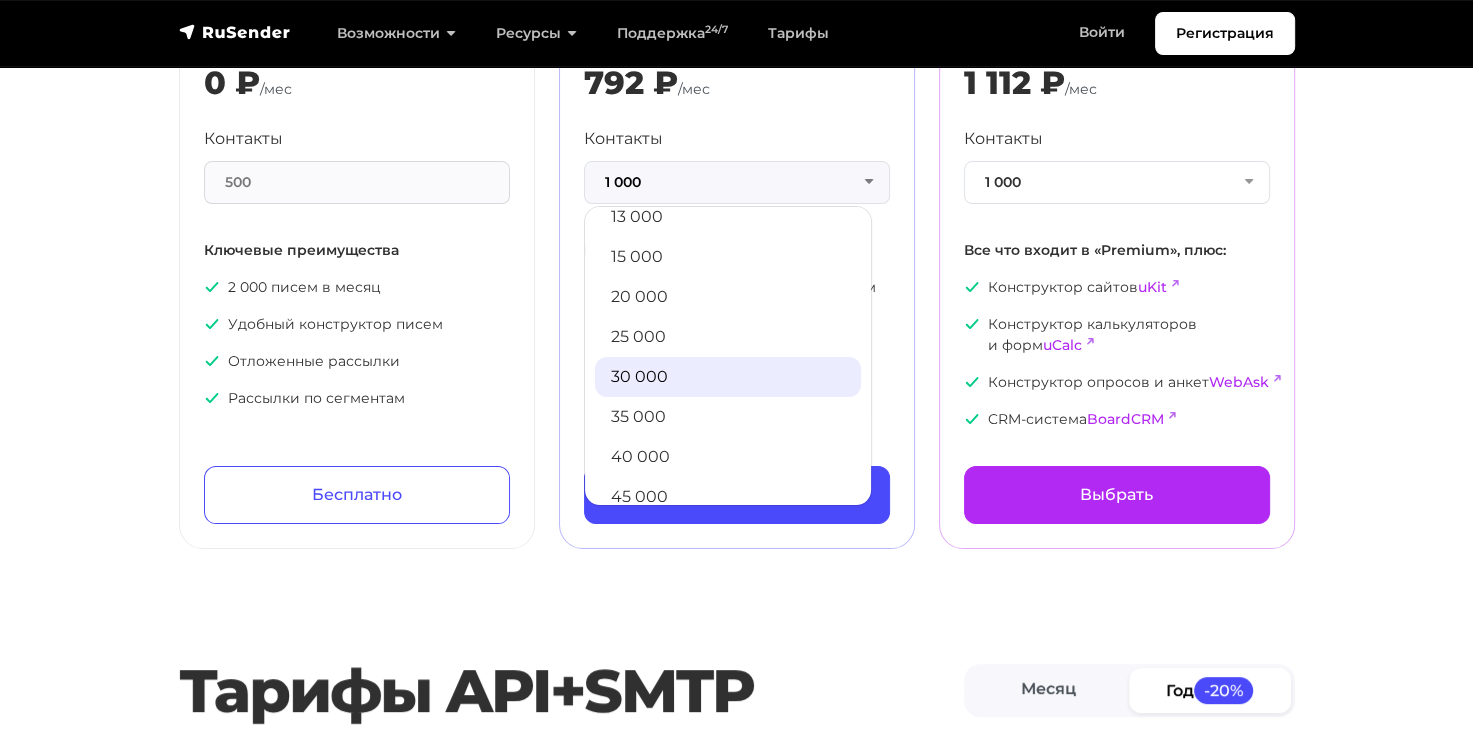 click on "30 000" at bounding box center [728, 377] 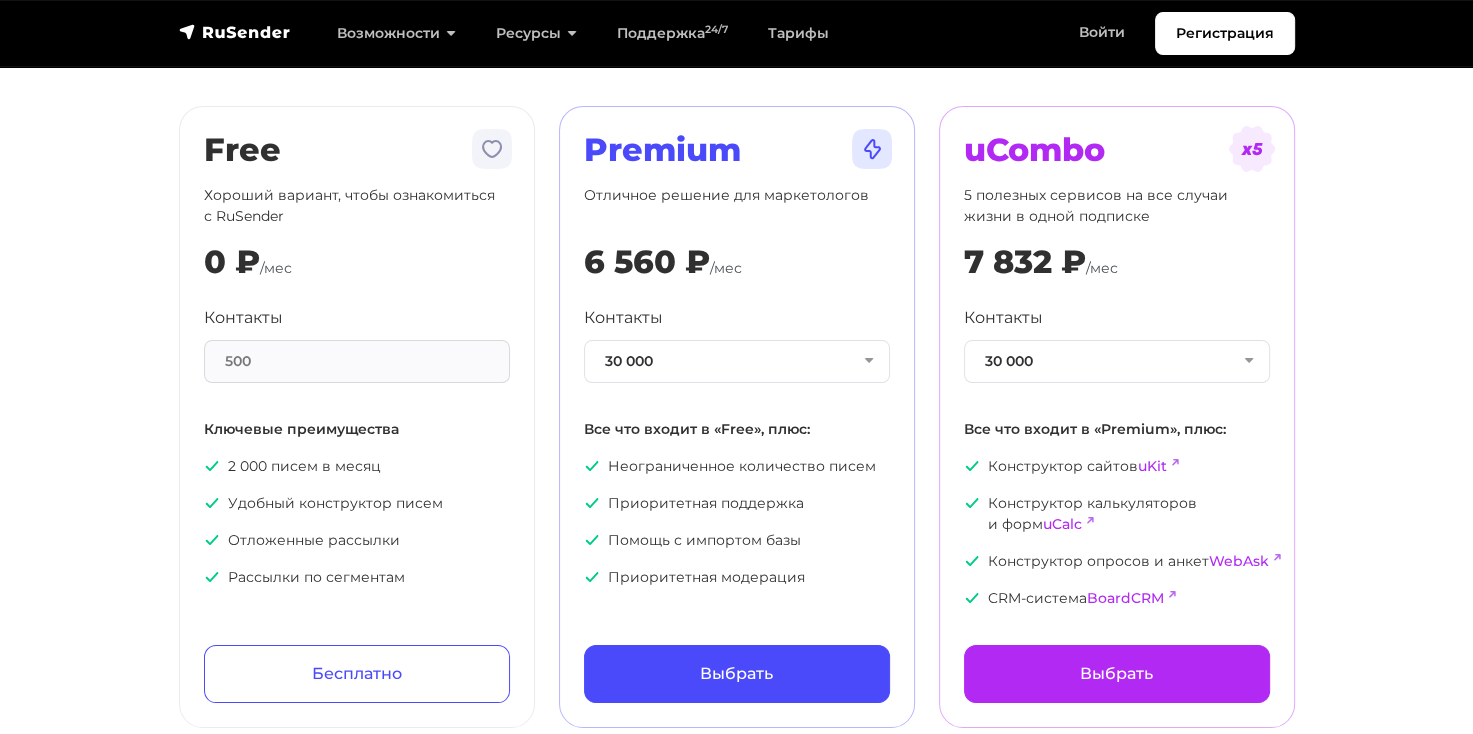 scroll, scrollTop: 100, scrollLeft: 0, axis: vertical 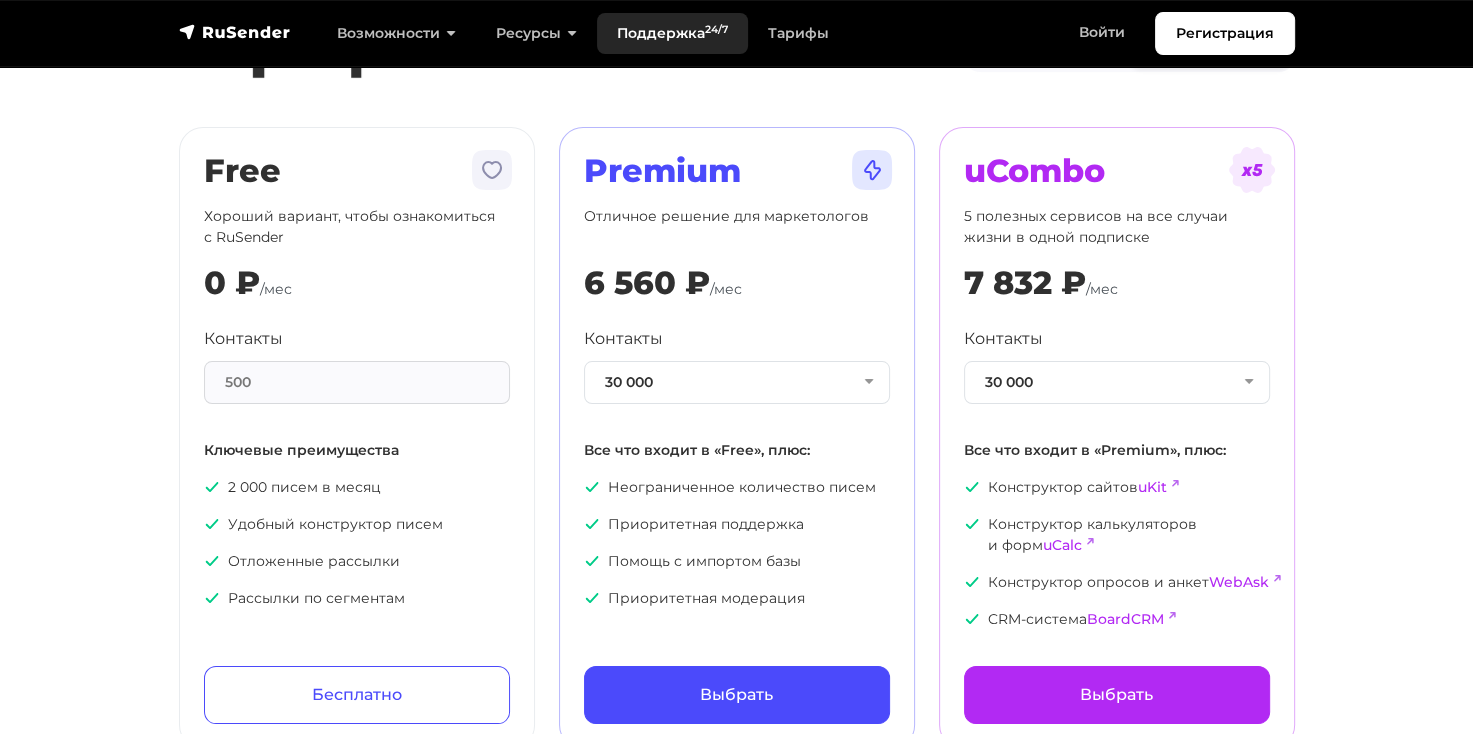 click on "Поддержка  24/7" at bounding box center (672, 33) 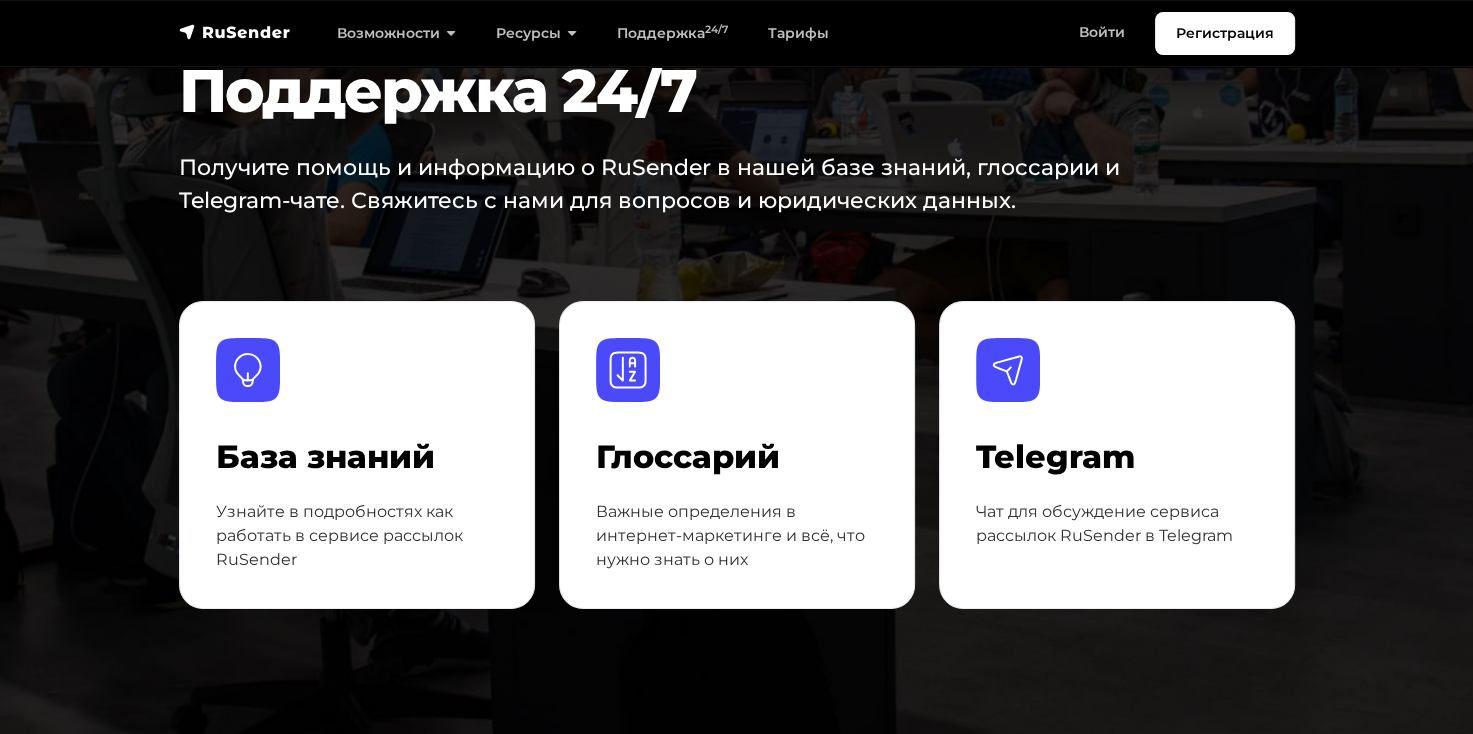 scroll, scrollTop: 100, scrollLeft: 0, axis: vertical 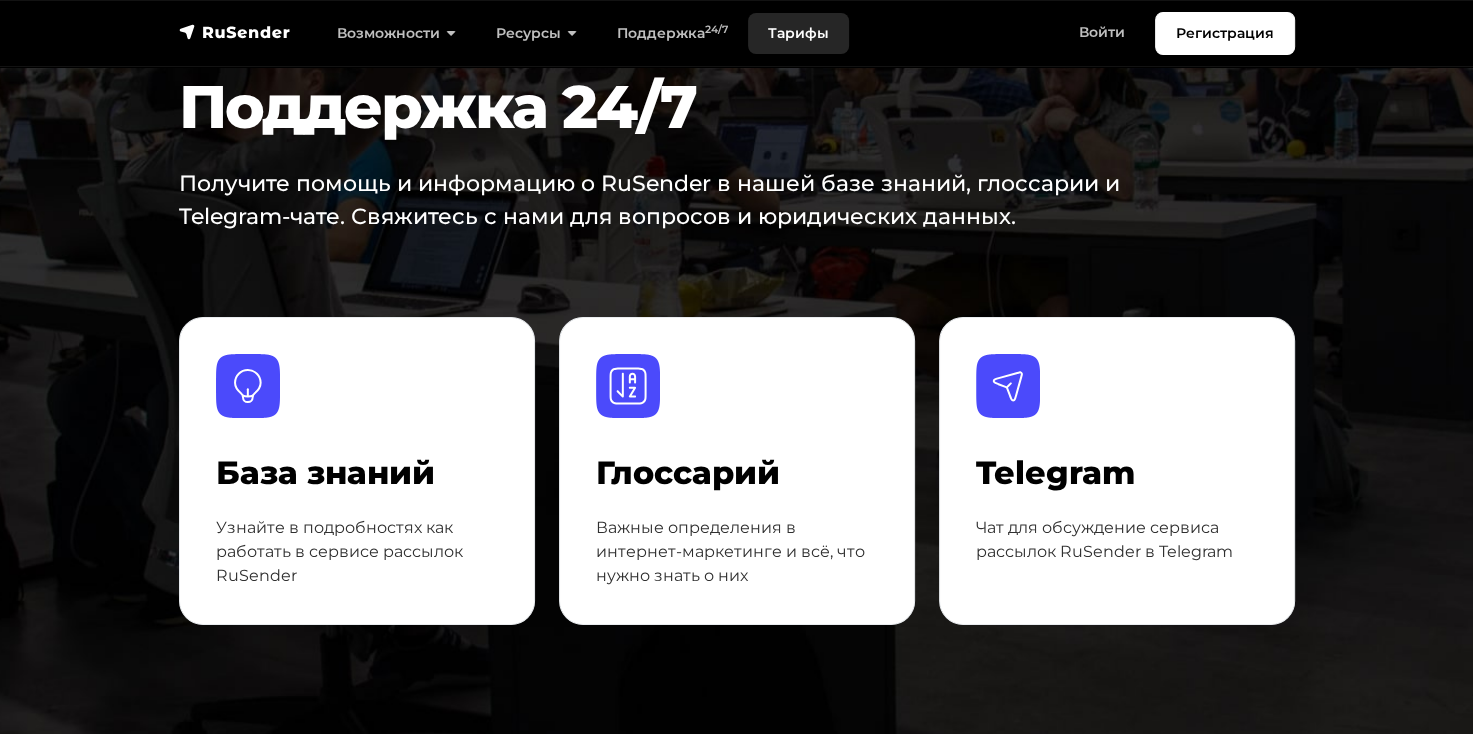 click on "Тарифы" at bounding box center [798, 33] 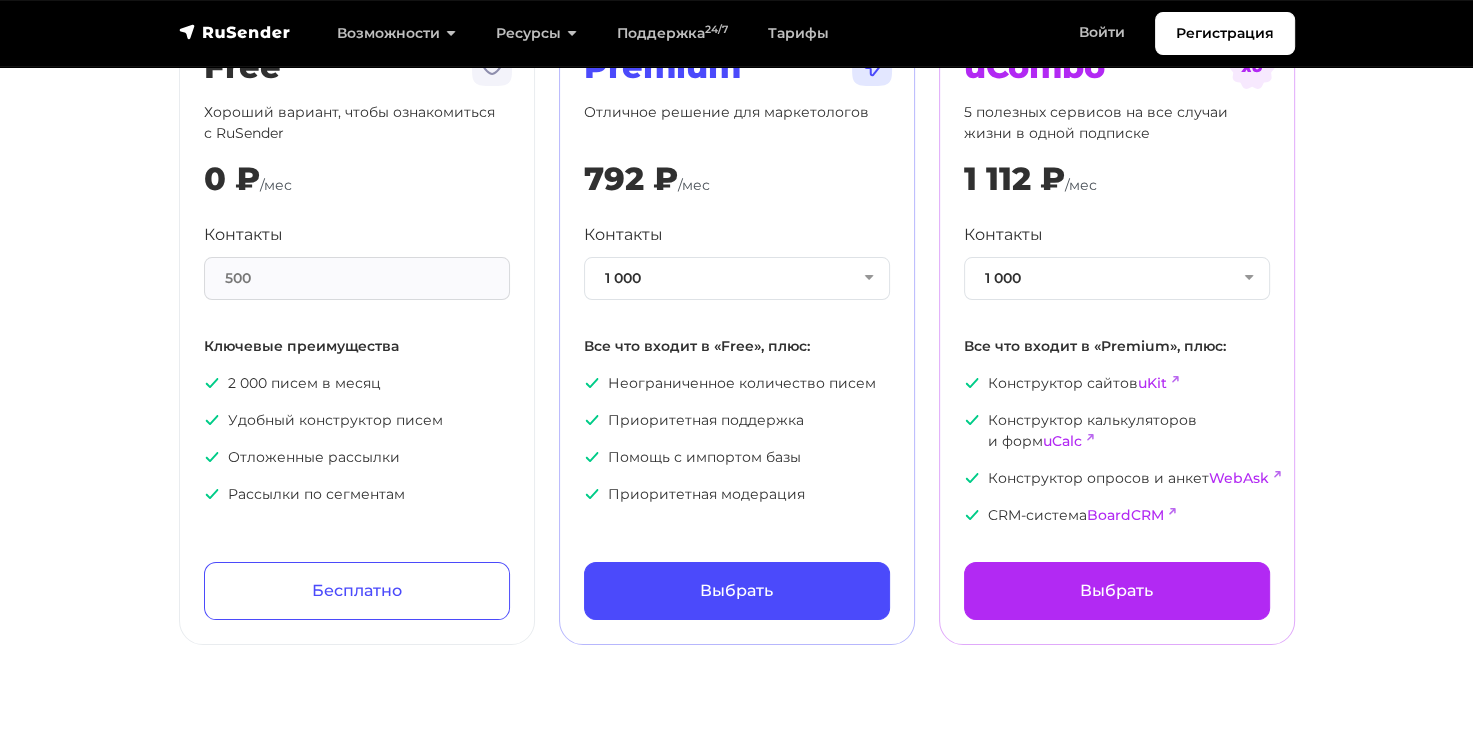 scroll, scrollTop: 200, scrollLeft: 0, axis: vertical 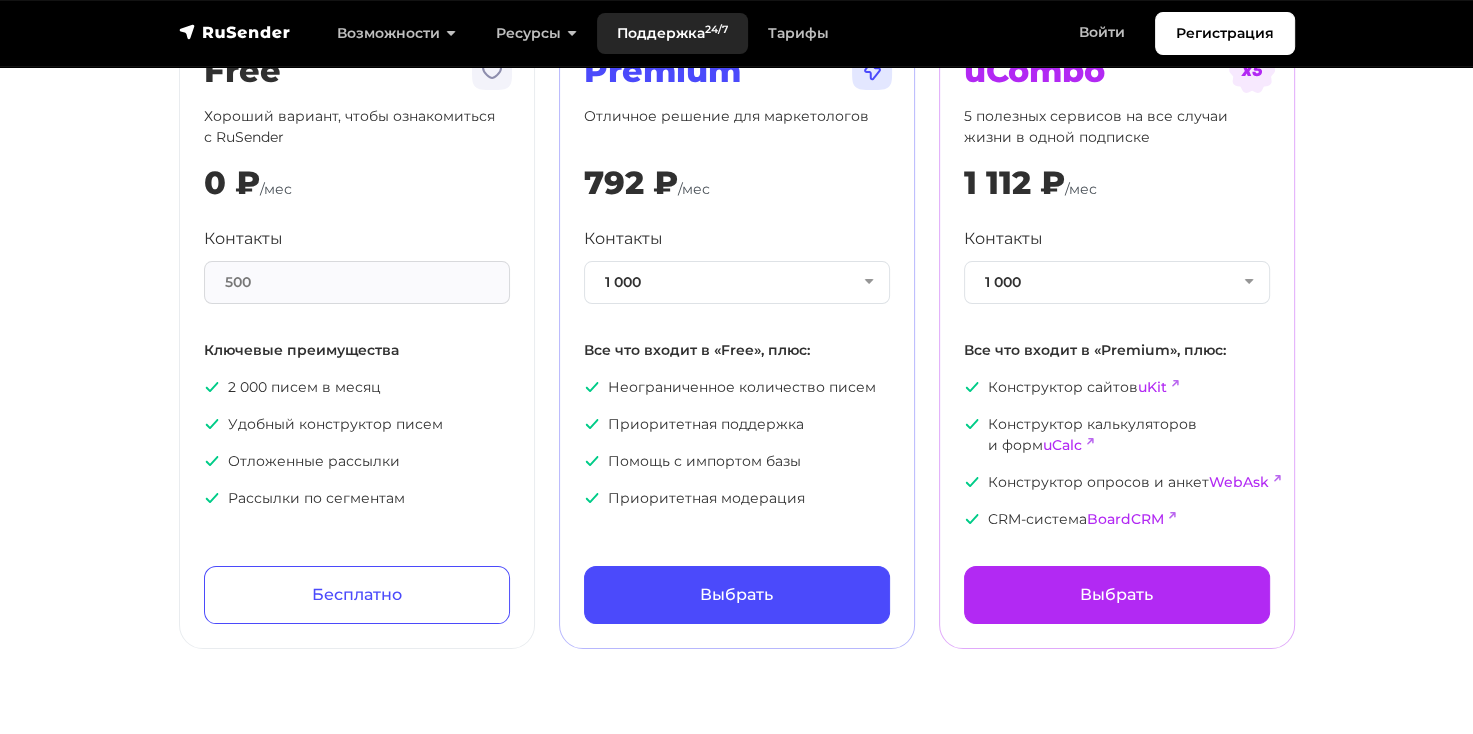 click on "Поддержка  24/7" at bounding box center (672, 33) 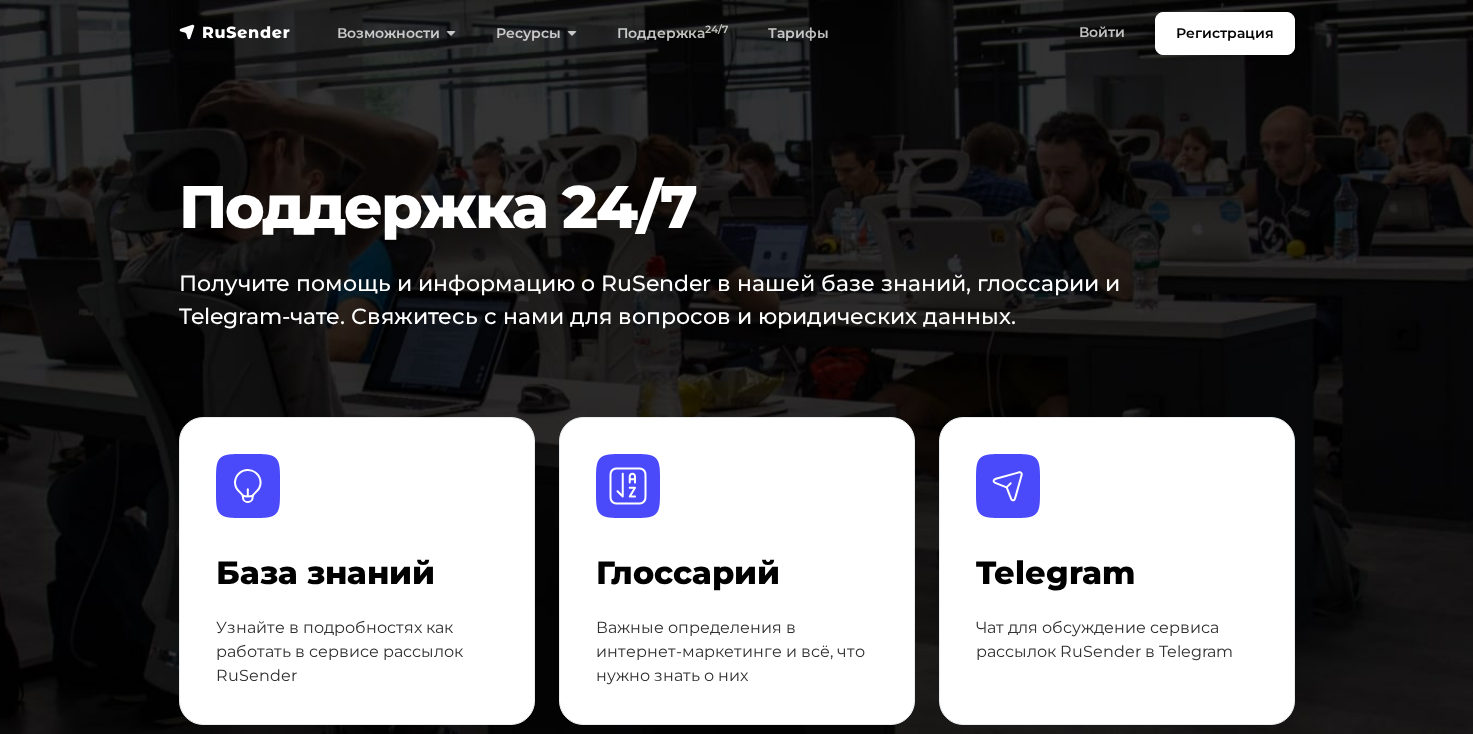 scroll, scrollTop: 0, scrollLeft: 0, axis: both 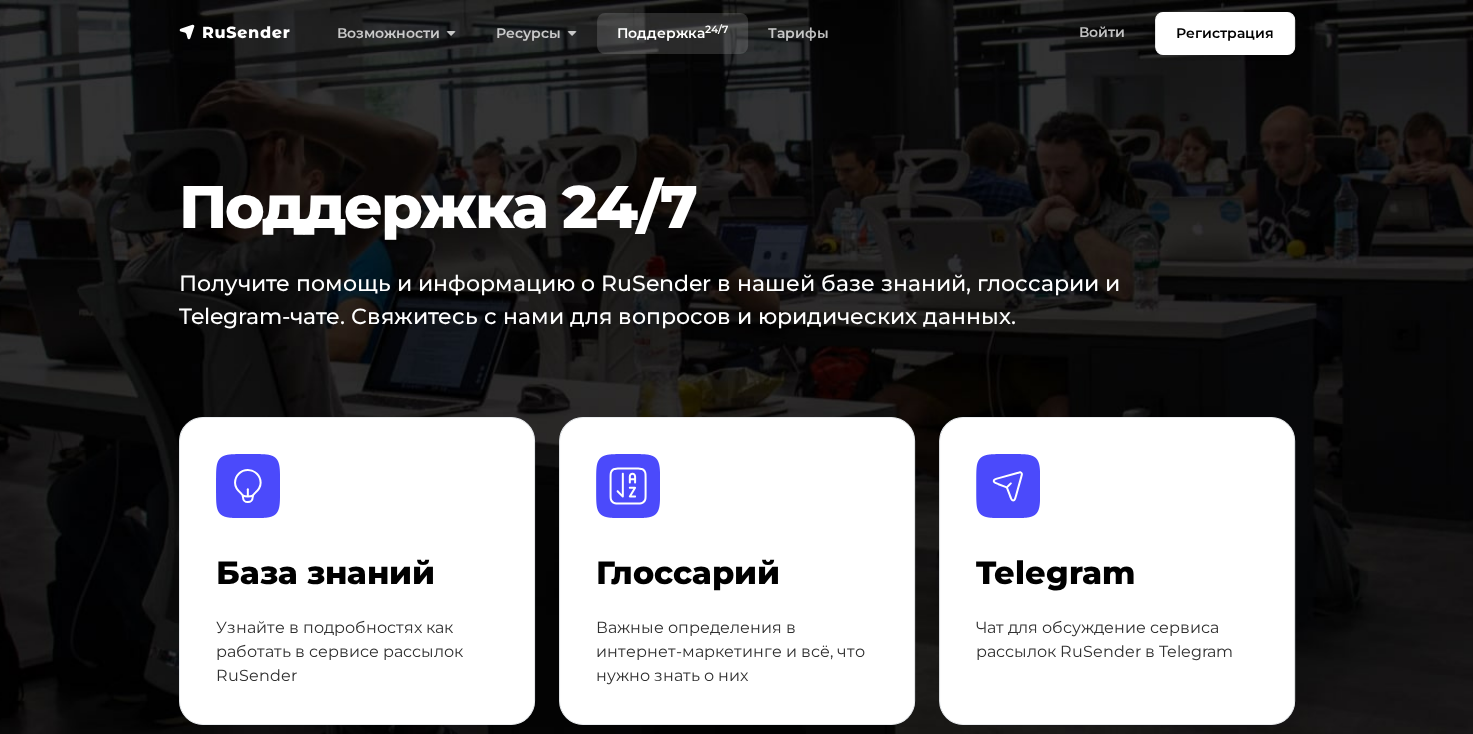 click on "Поддержка  24/7" at bounding box center (672, 33) 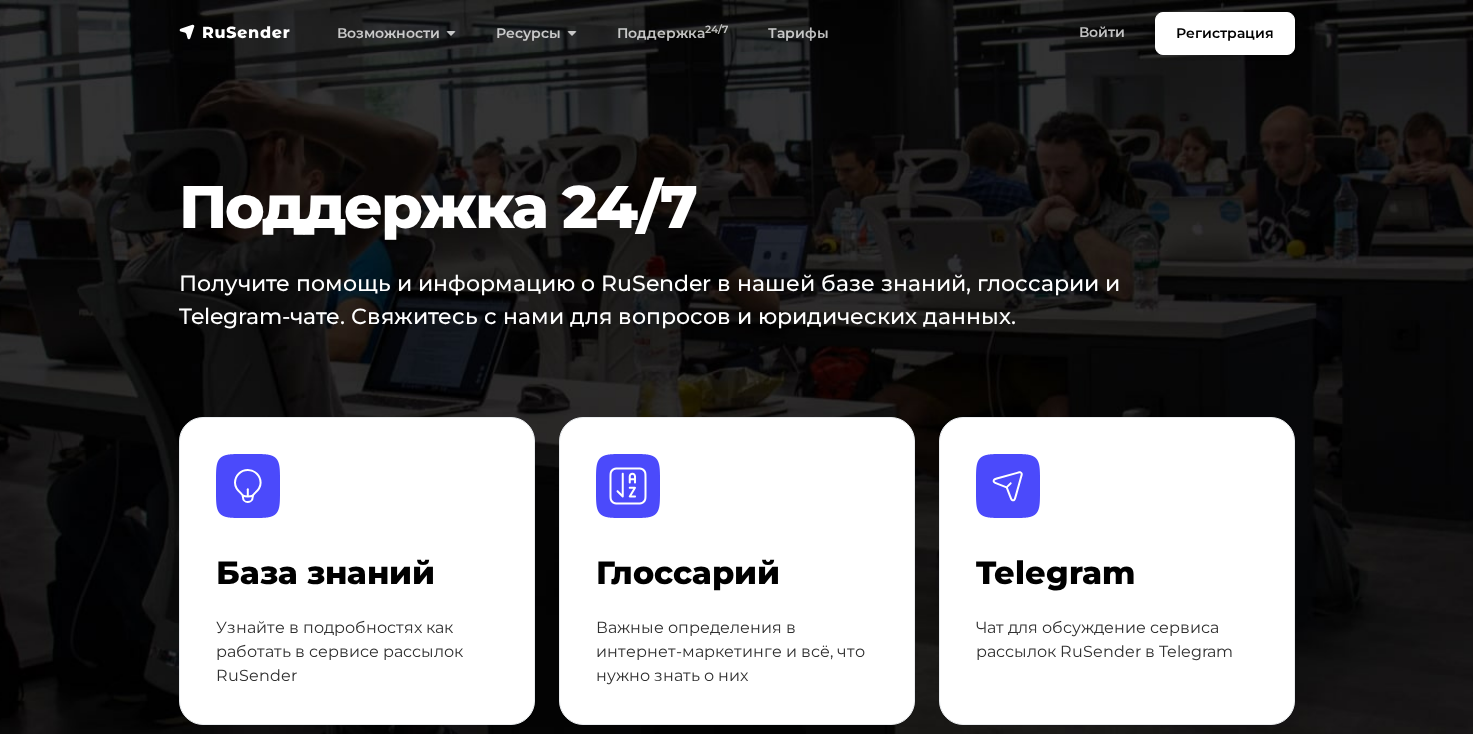 scroll, scrollTop: 0, scrollLeft: 0, axis: both 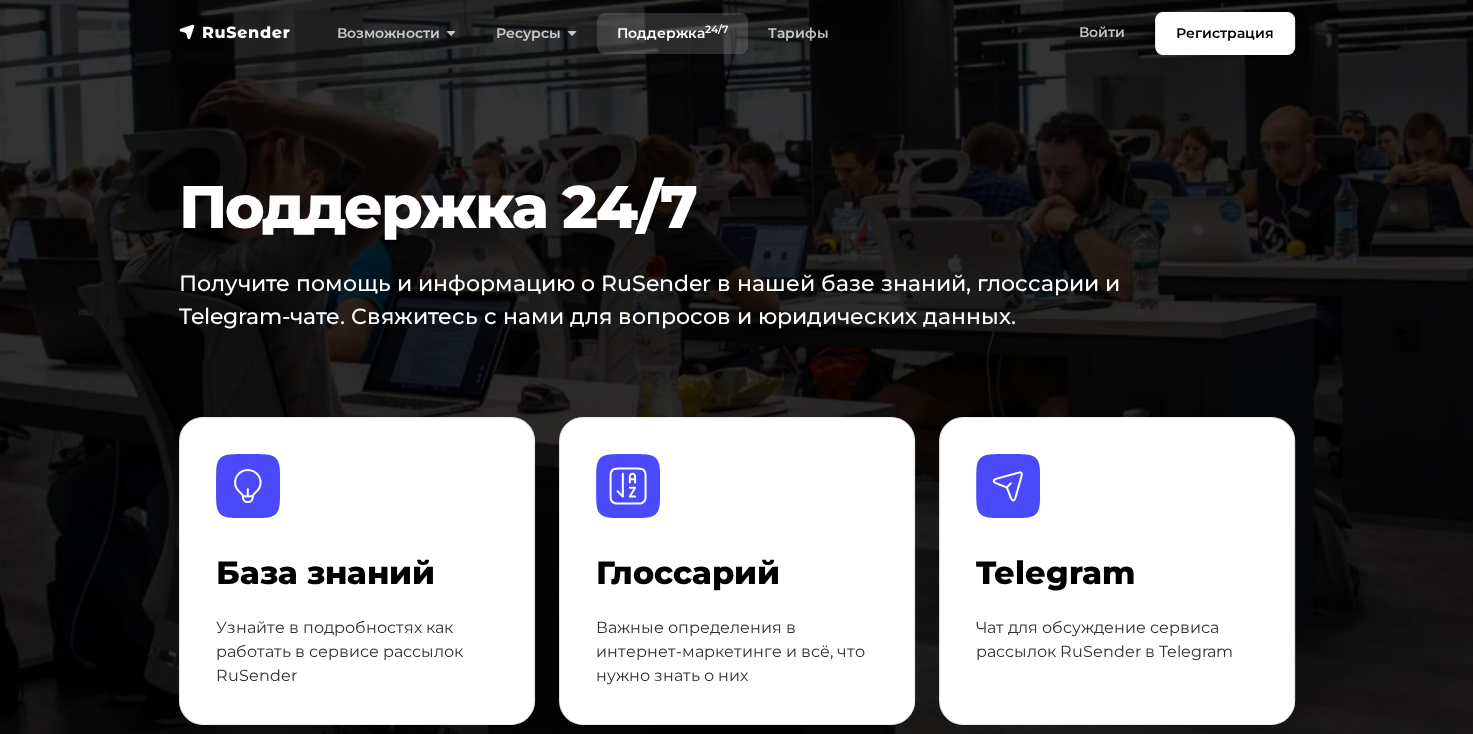 click on "Поддержка  24/7" at bounding box center (672, 33) 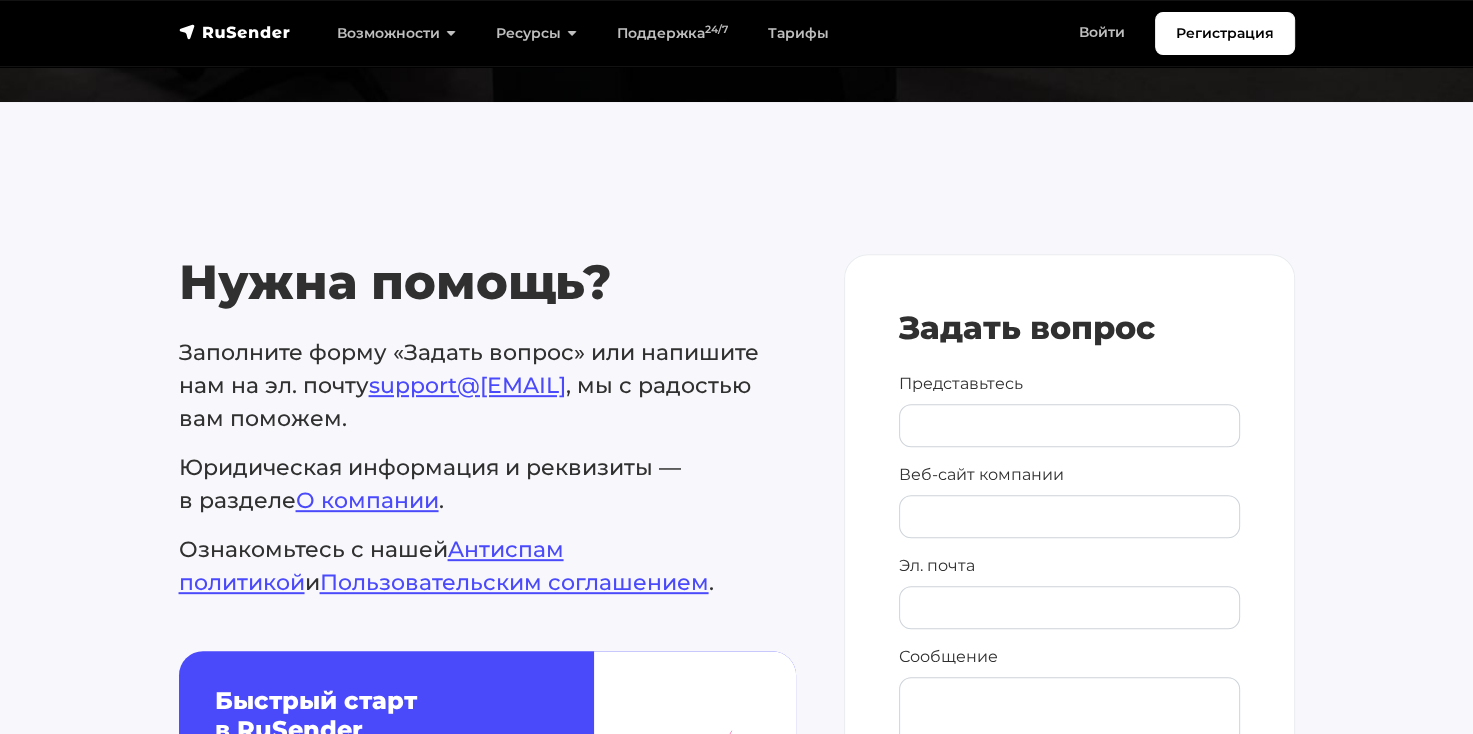 scroll, scrollTop: 1000, scrollLeft: 0, axis: vertical 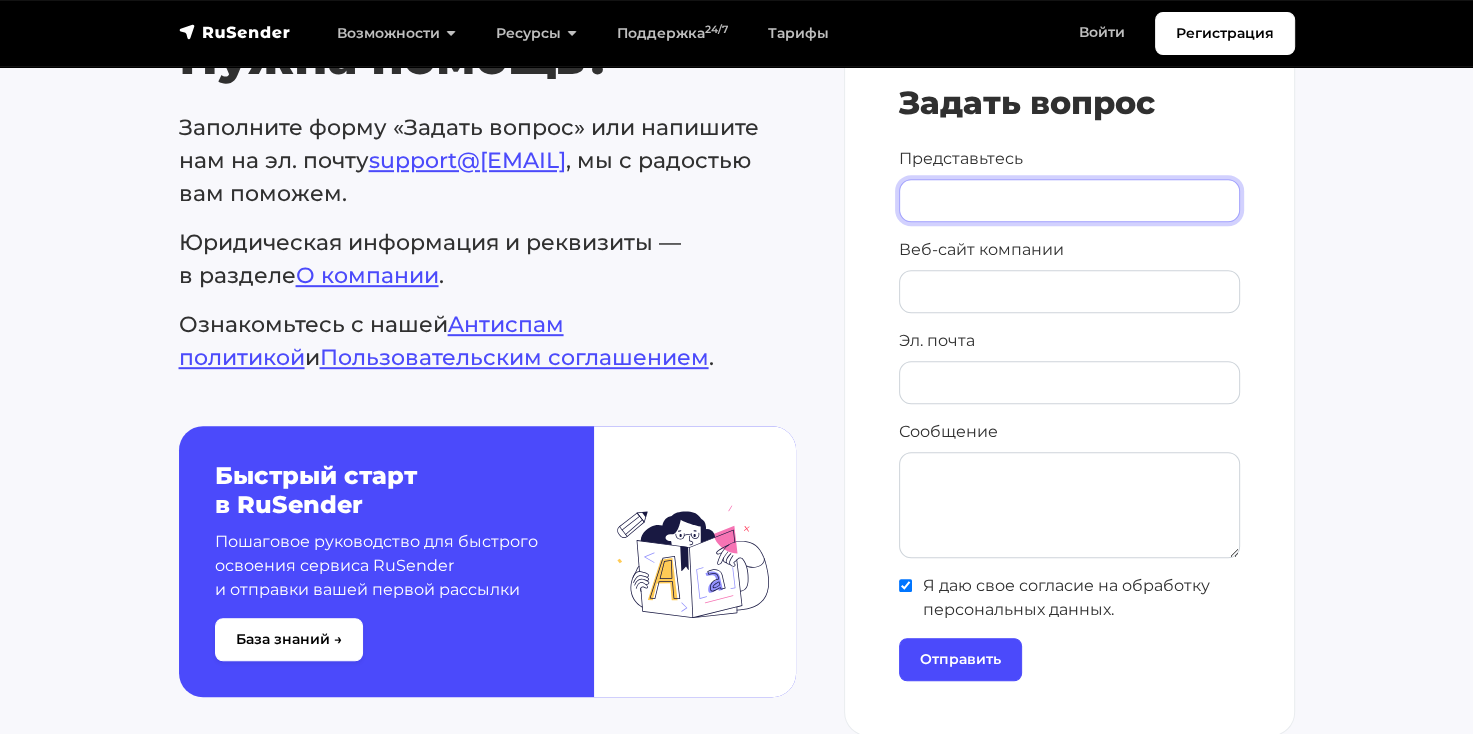 click on "Представьтесь" at bounding box center (1069, 200) 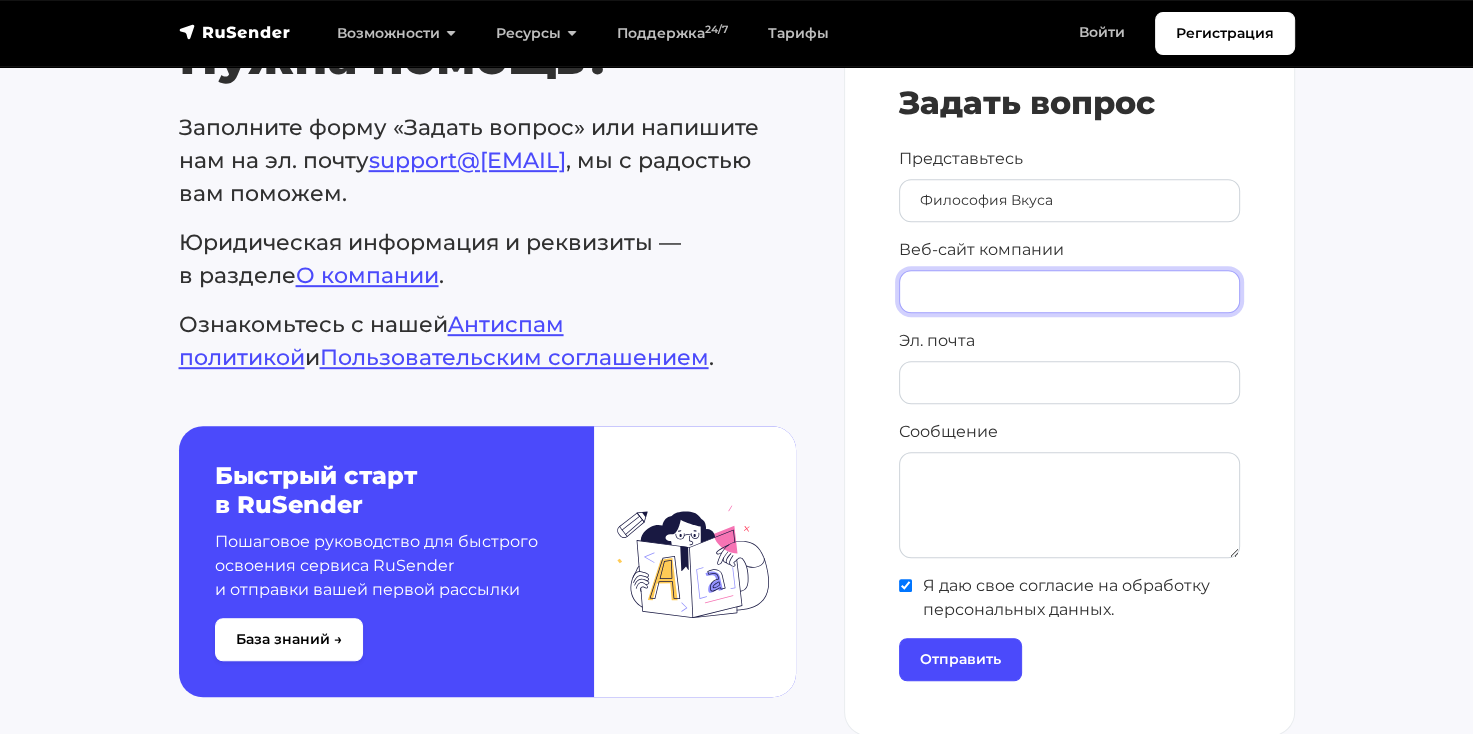 click on "Веб-сайт компании" at bounding box center (1069, 291) 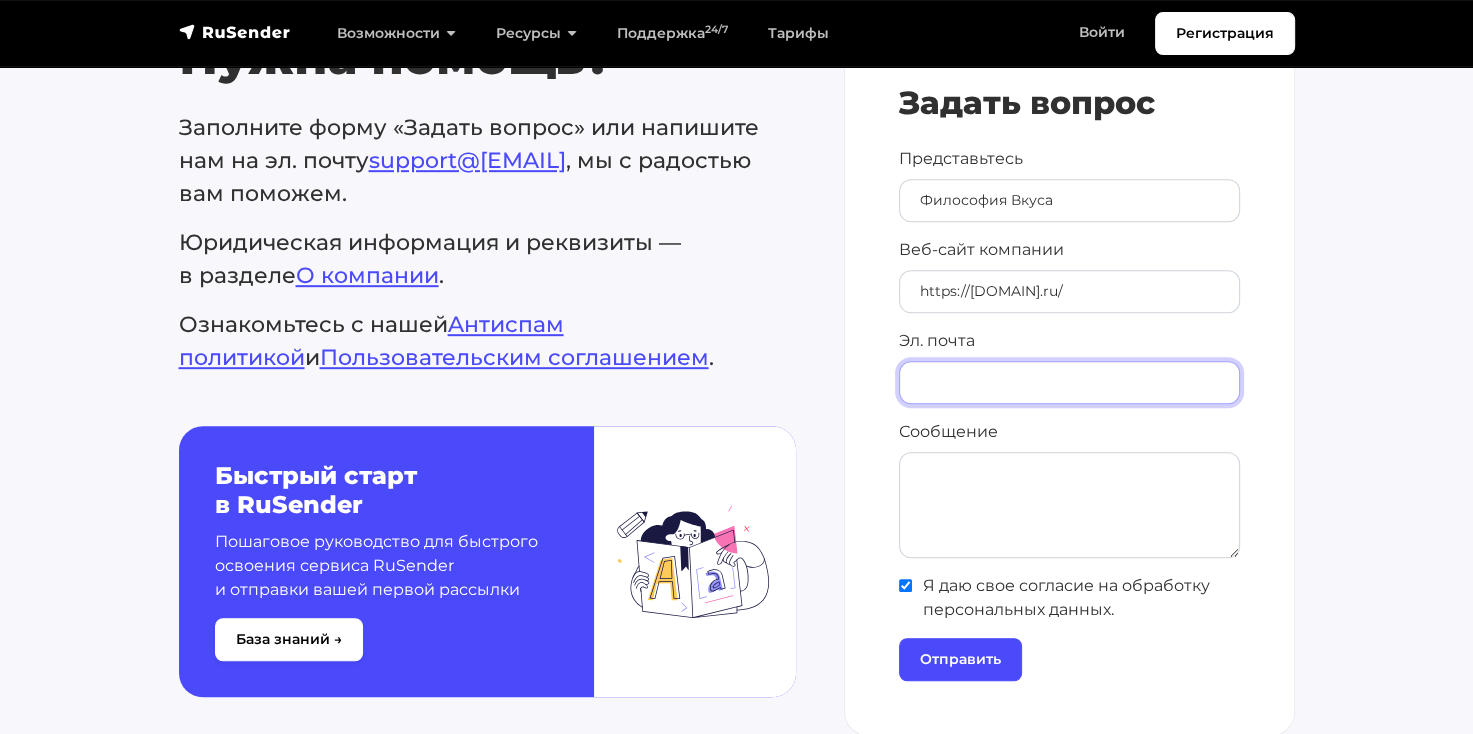 click on "Эл. почта" at bounding box center [1069, 382] 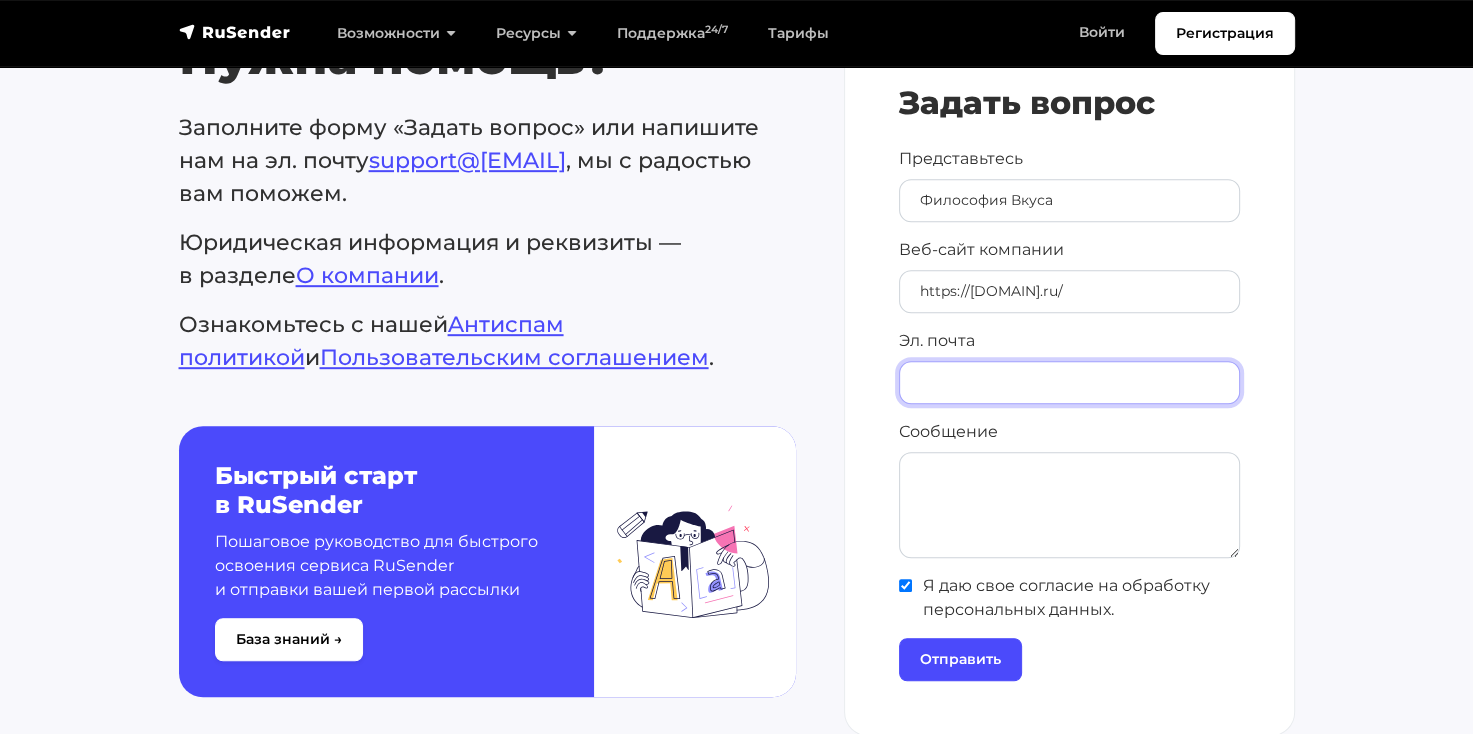 click on "Эл. почта" at bounding box center (1069, 382) 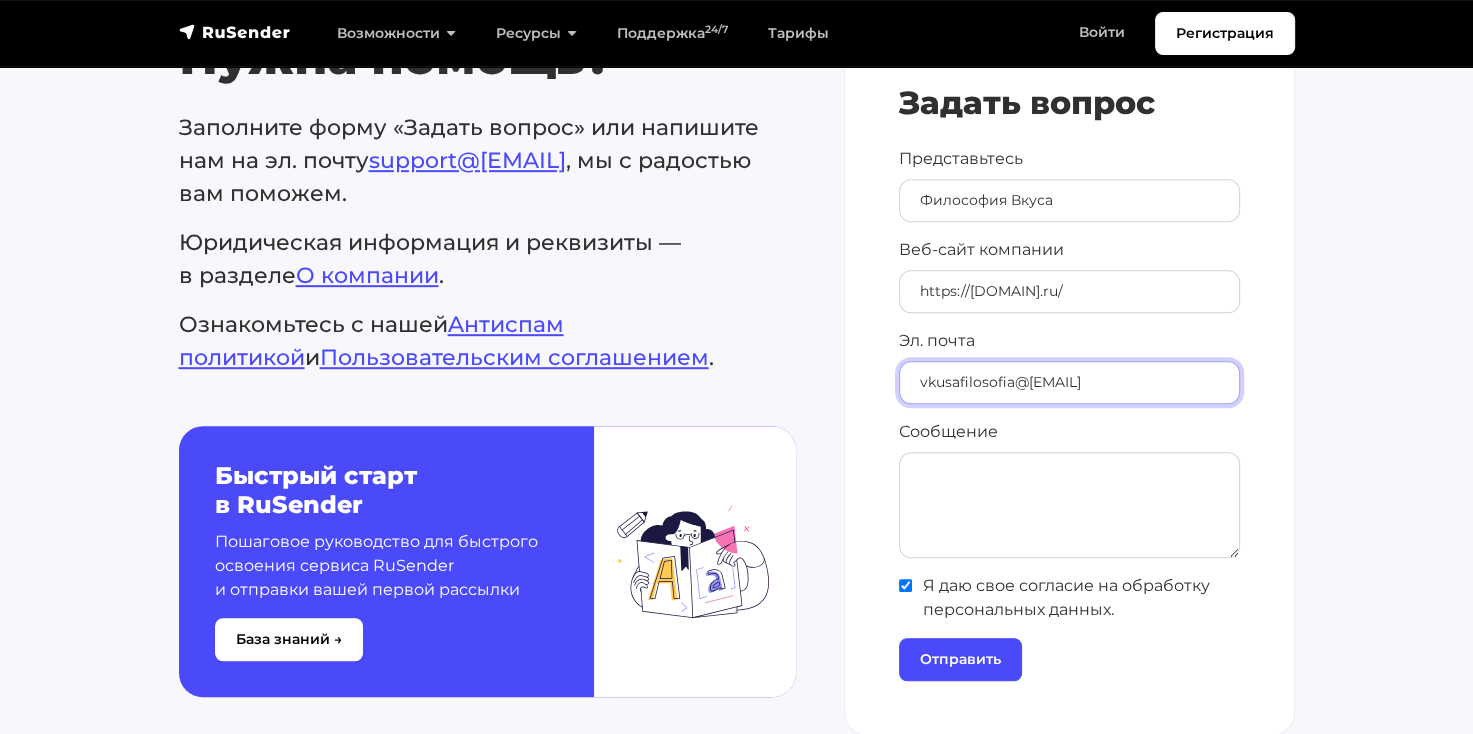 drag, startPoint x: 1108, startPoint y: 381, endPoint x: 1030, endPoint y: 386, distance: 78.160095 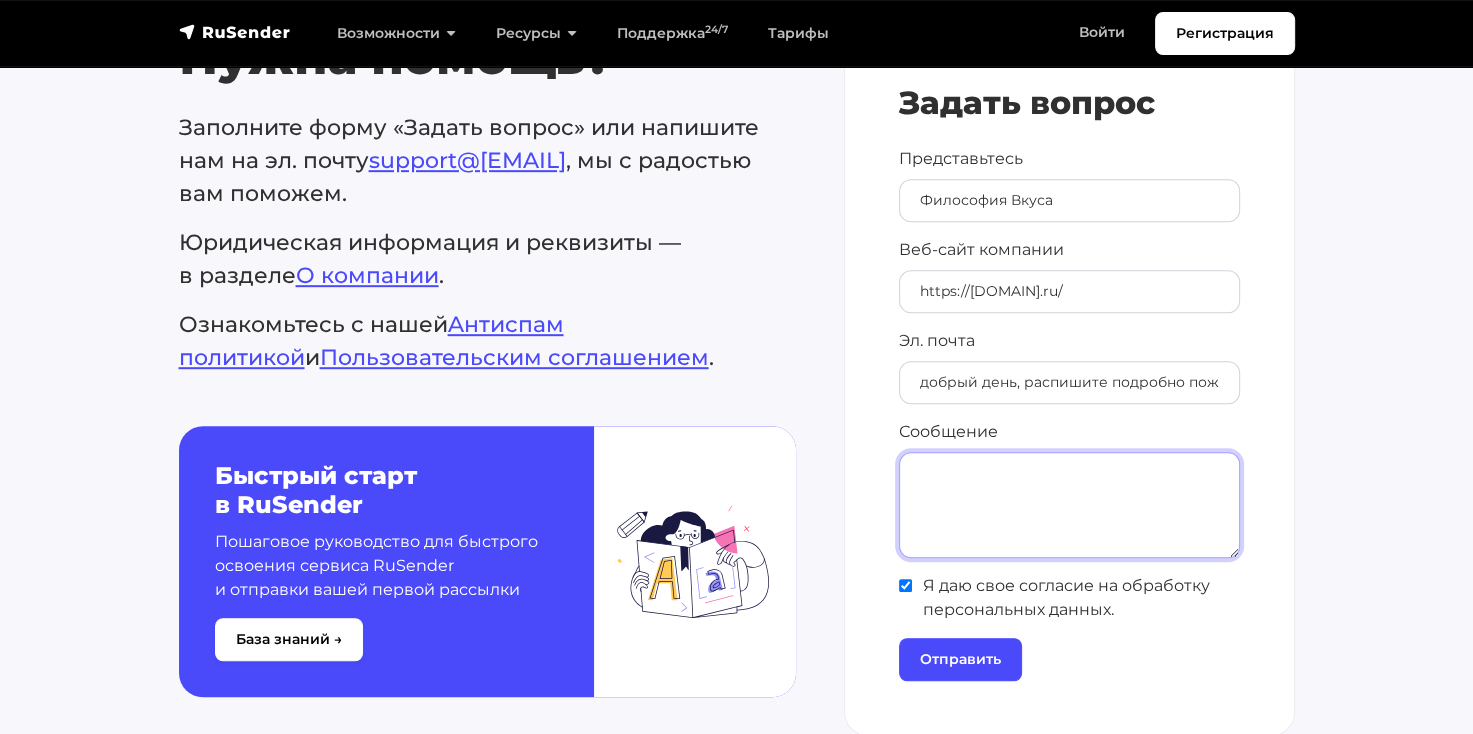 click on "Сообщение" at bounding box center [1069, 505] 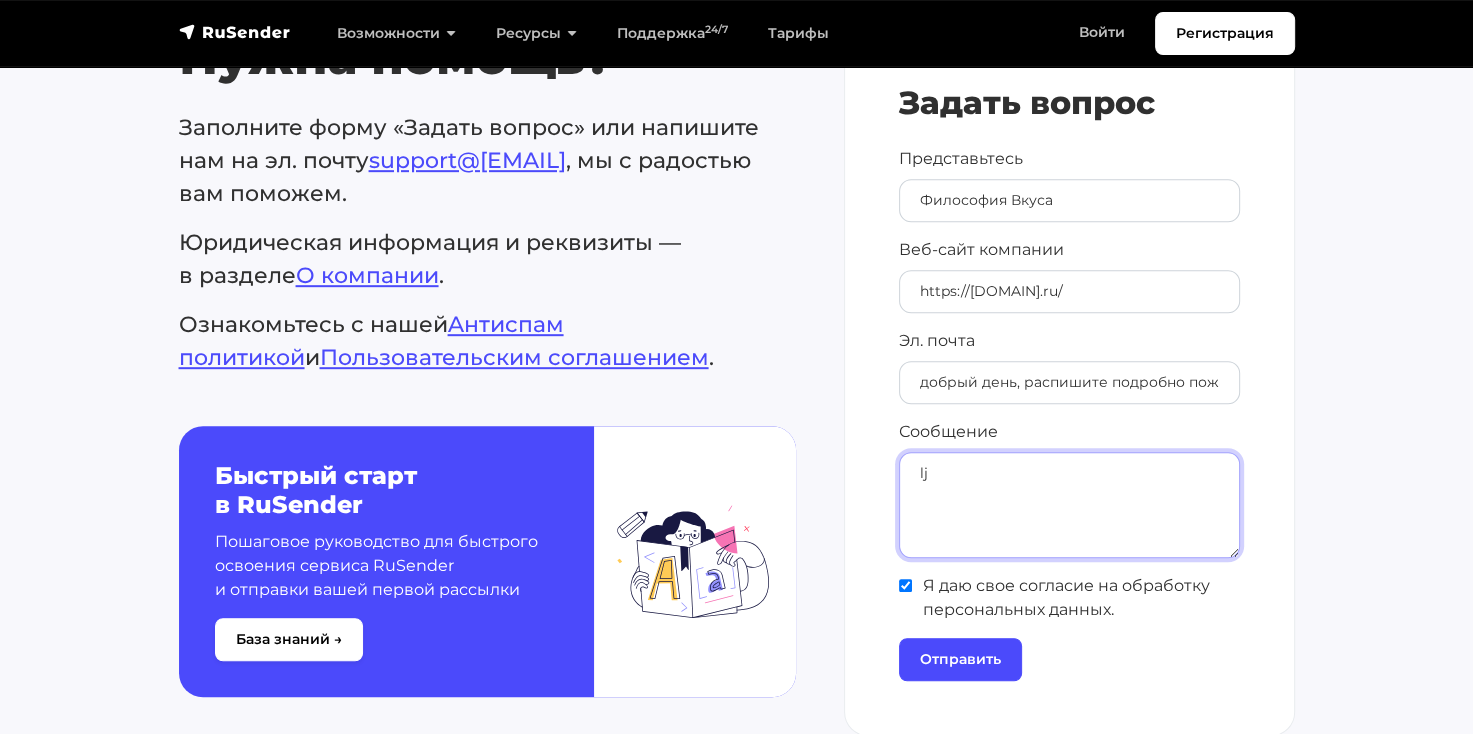 type on "l" 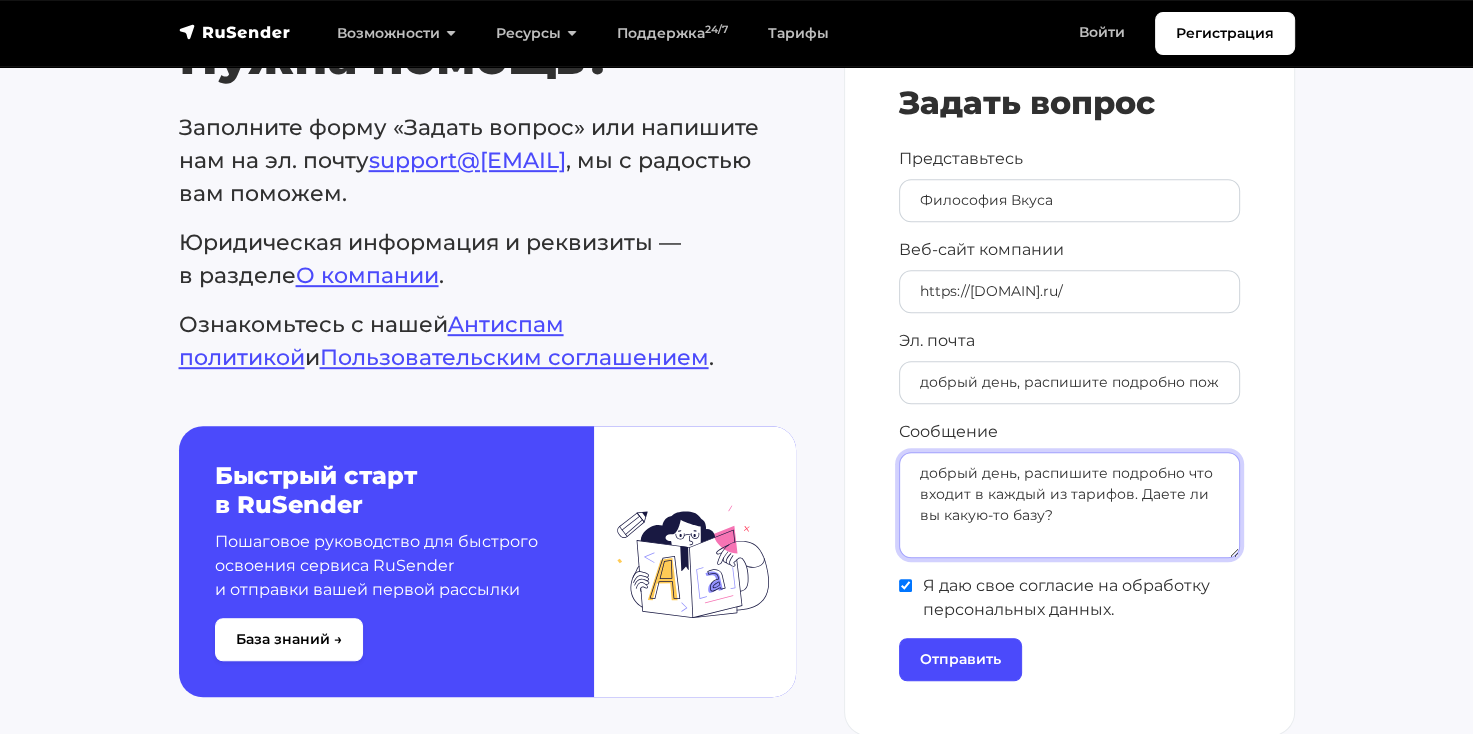 click on "добрый день, распишите подробно что входит в каждый из тарифов. Даете ли вы какую-то базу?" at bounding box center (1069, 505) 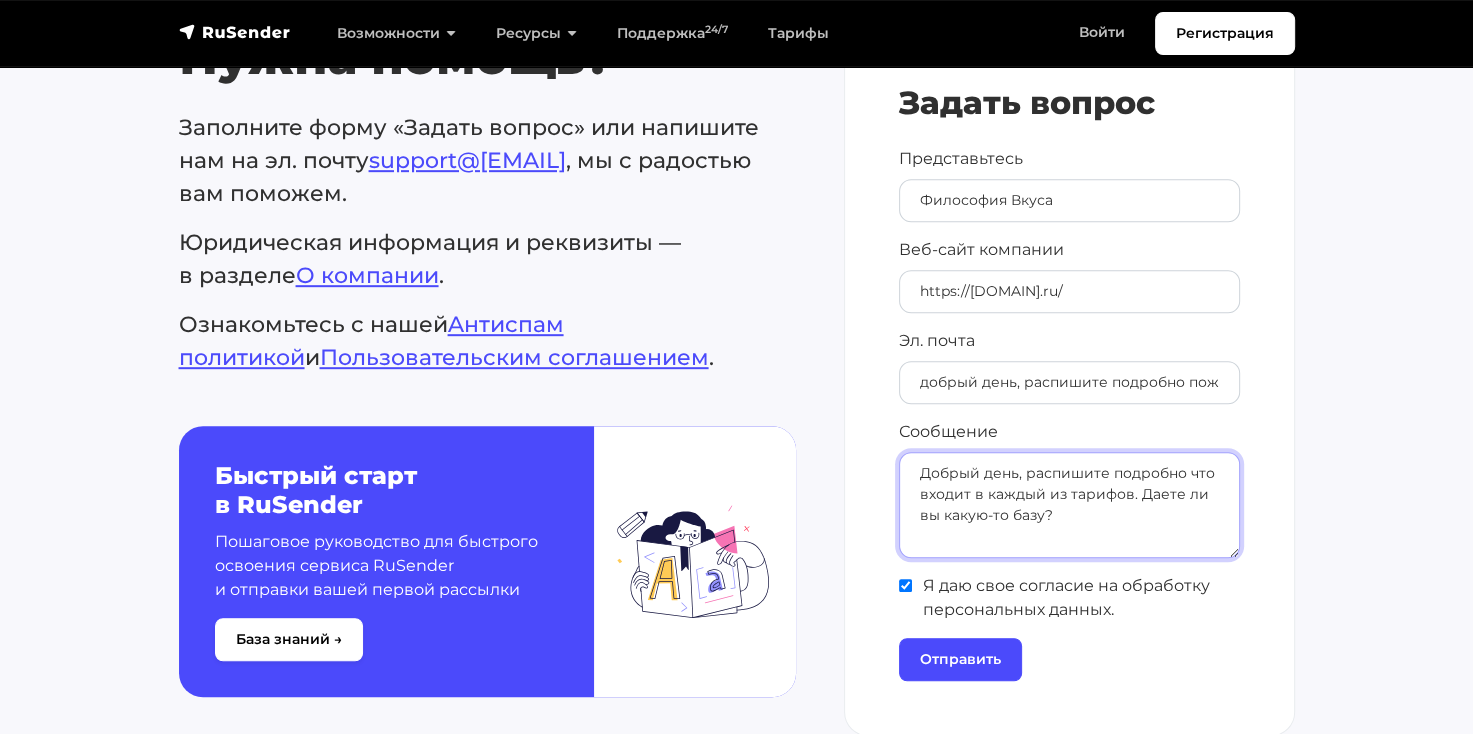 click on "Добрый день, распишите подробно что входит в каждый из тарифов. Даете ли вы какую-то базу?" at bounding box center (1069, 505) 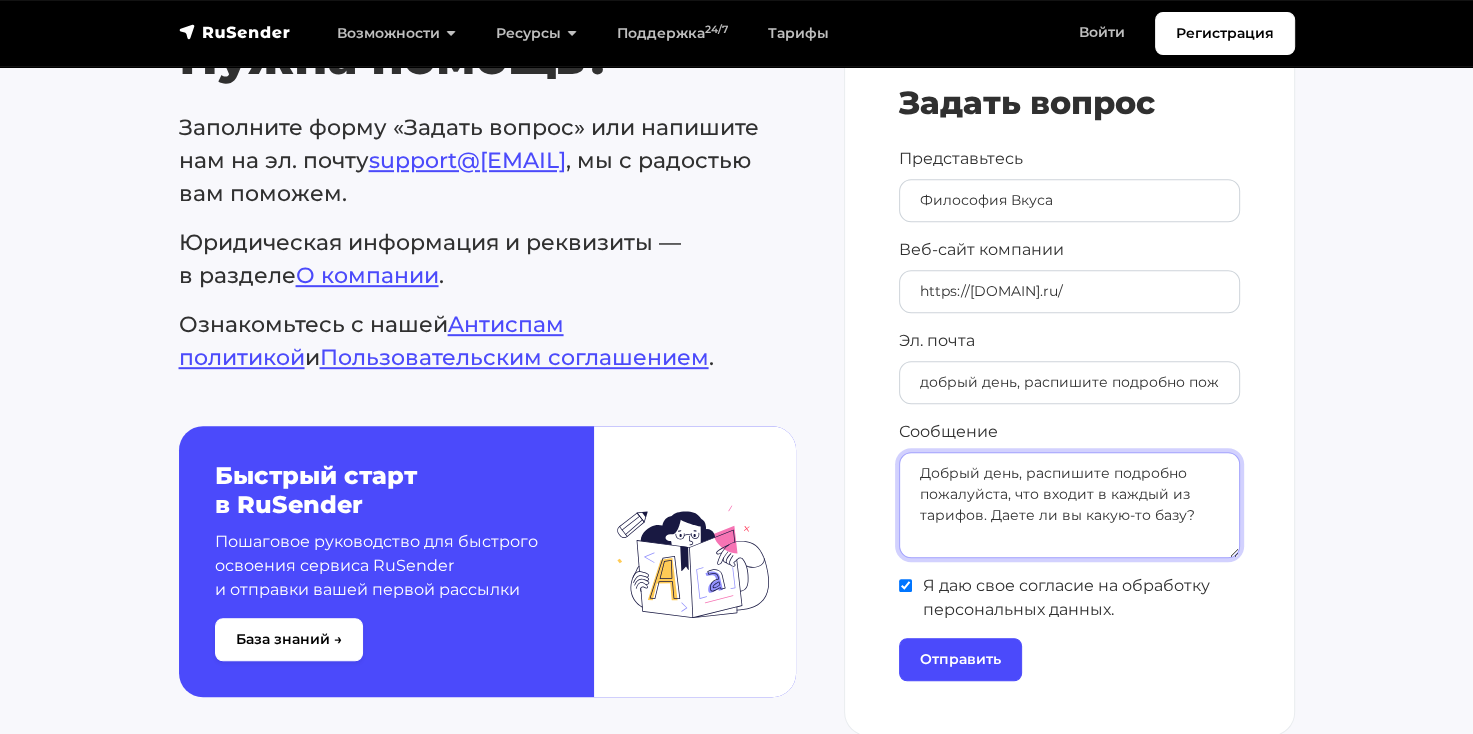 click on "Добрый день, распишите подробно пожалуйста, что входит в каждый из тарифов. Даете ли вы какую-то базу?" at bounding box center (1069, 505) 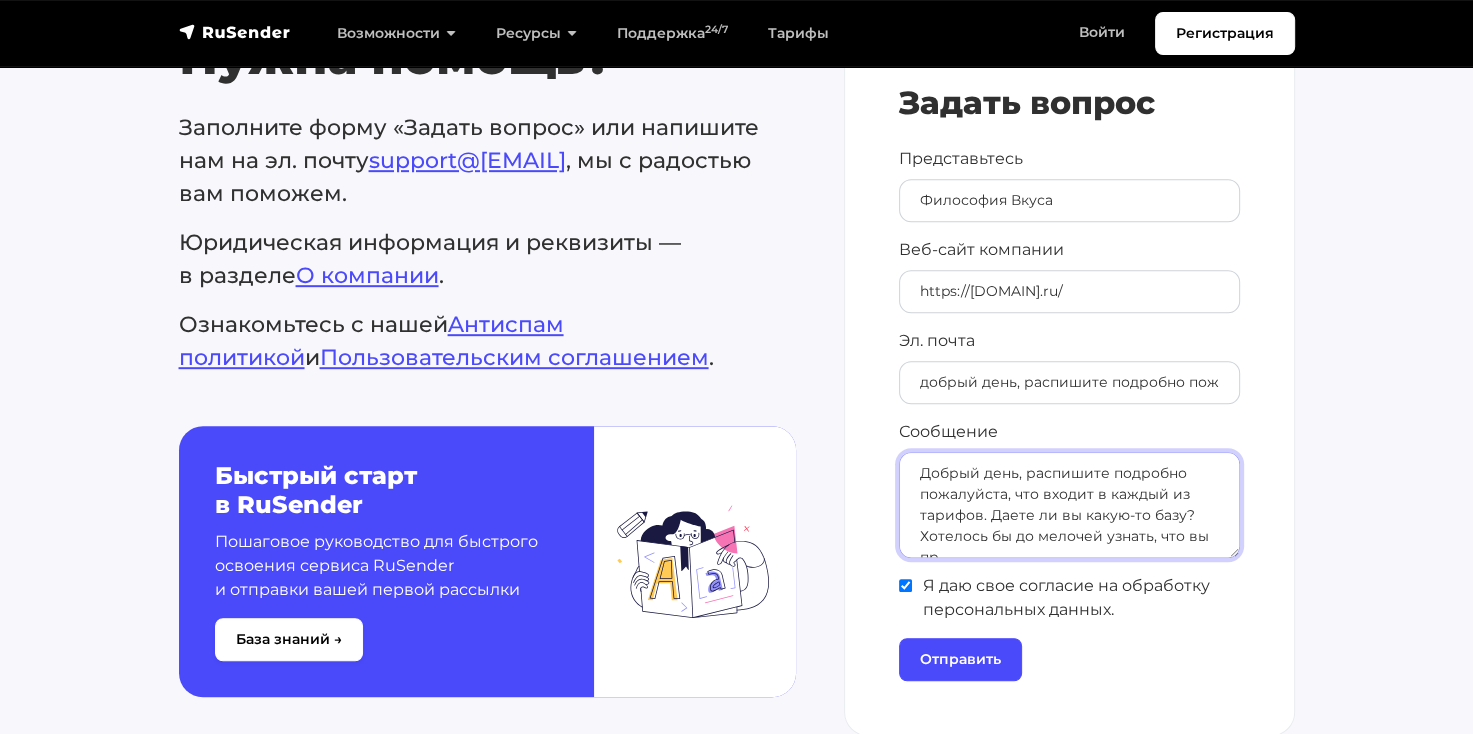 scroll, scrollTop: 8, scrollLeft: 0, axis: vertical 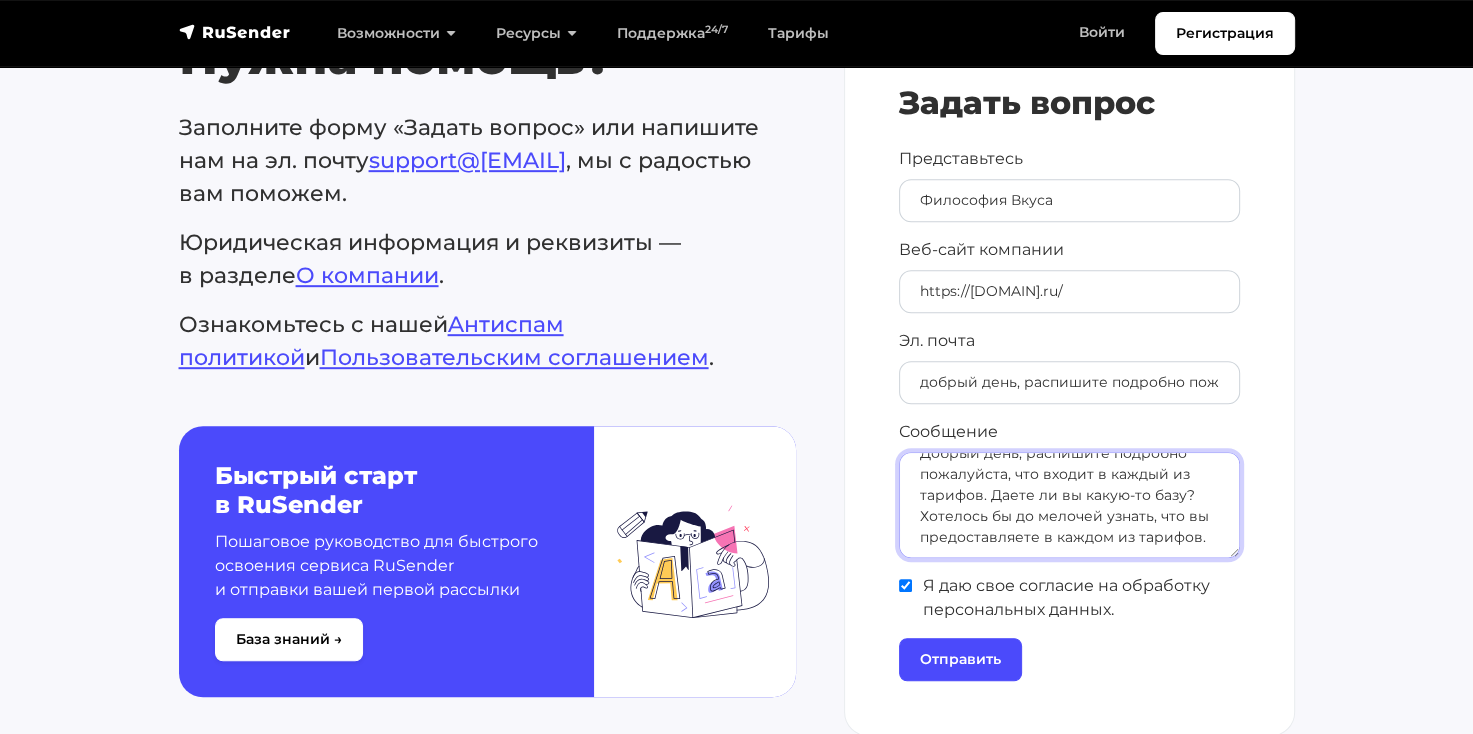 drag, startPoint x: 921, startPoint y: 465, endPoint x: 1224, endPoint y: 556, distance: 316.37003 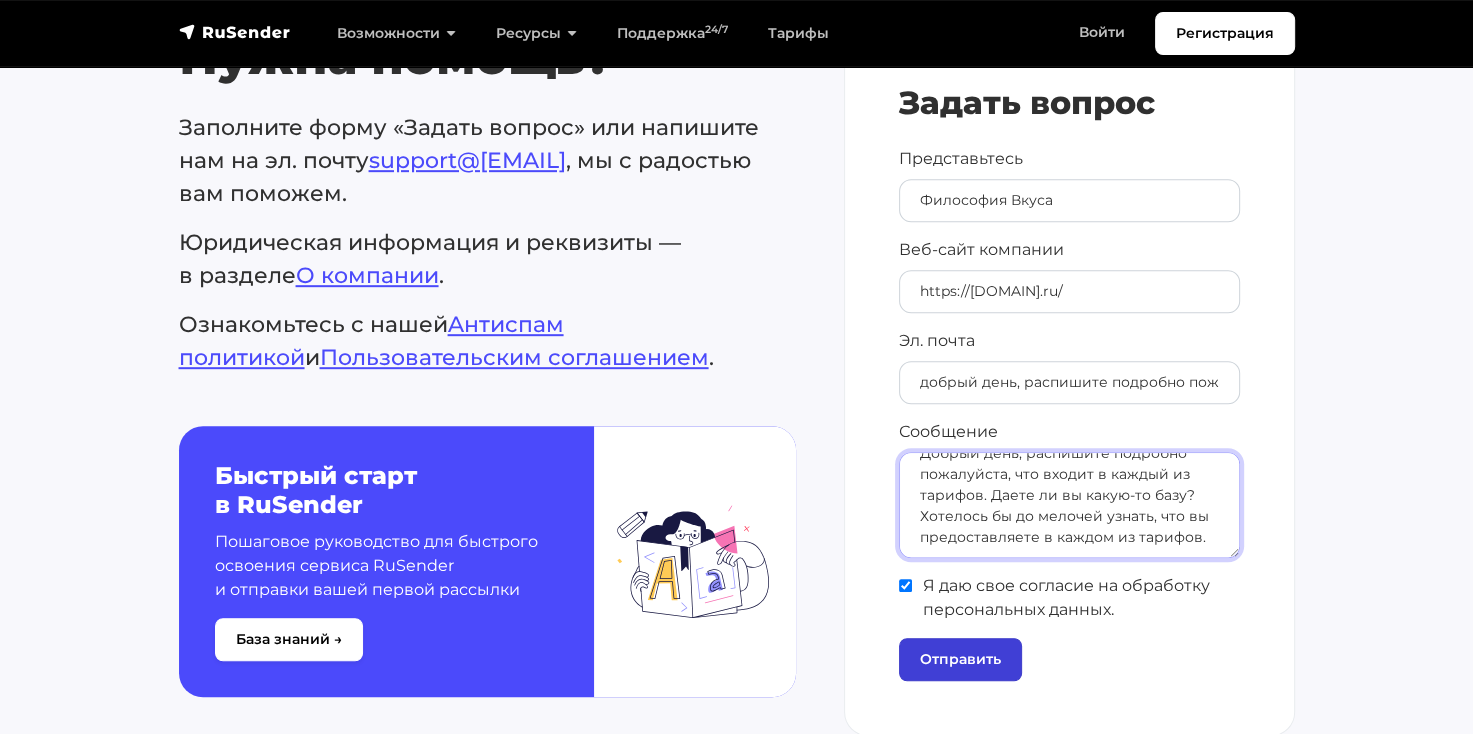 type on "Добрый день, распишите подробно пожалуйста, что входит в каждый из тарифов. Даете ли вы какую-то базу? Хотелось бы до мелочей узнать, что вы предоставляете в каждом из тарифов." 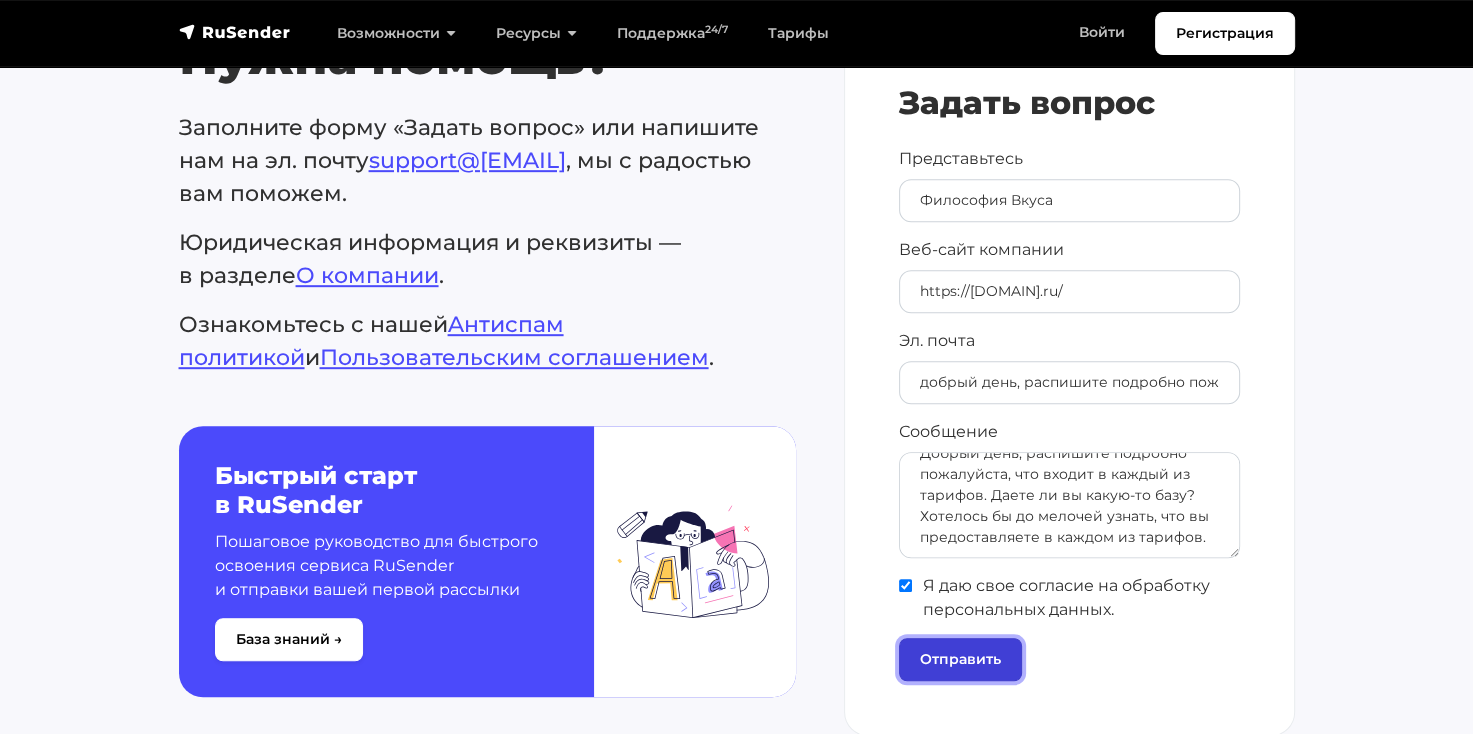 click on "Отправить" at bounding box center [960, 659] 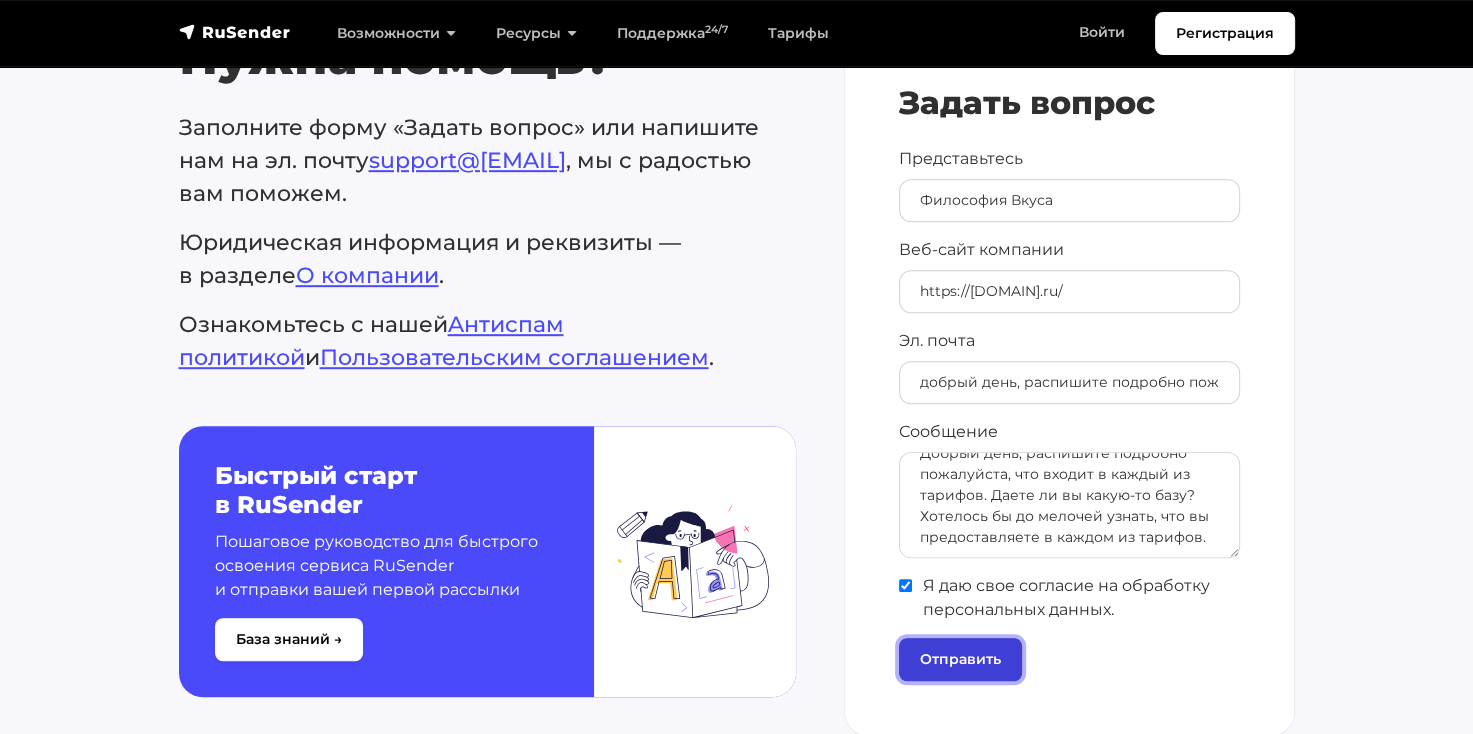 scroll, scrollTop: 0, scrollLeft: 0, axis: both 